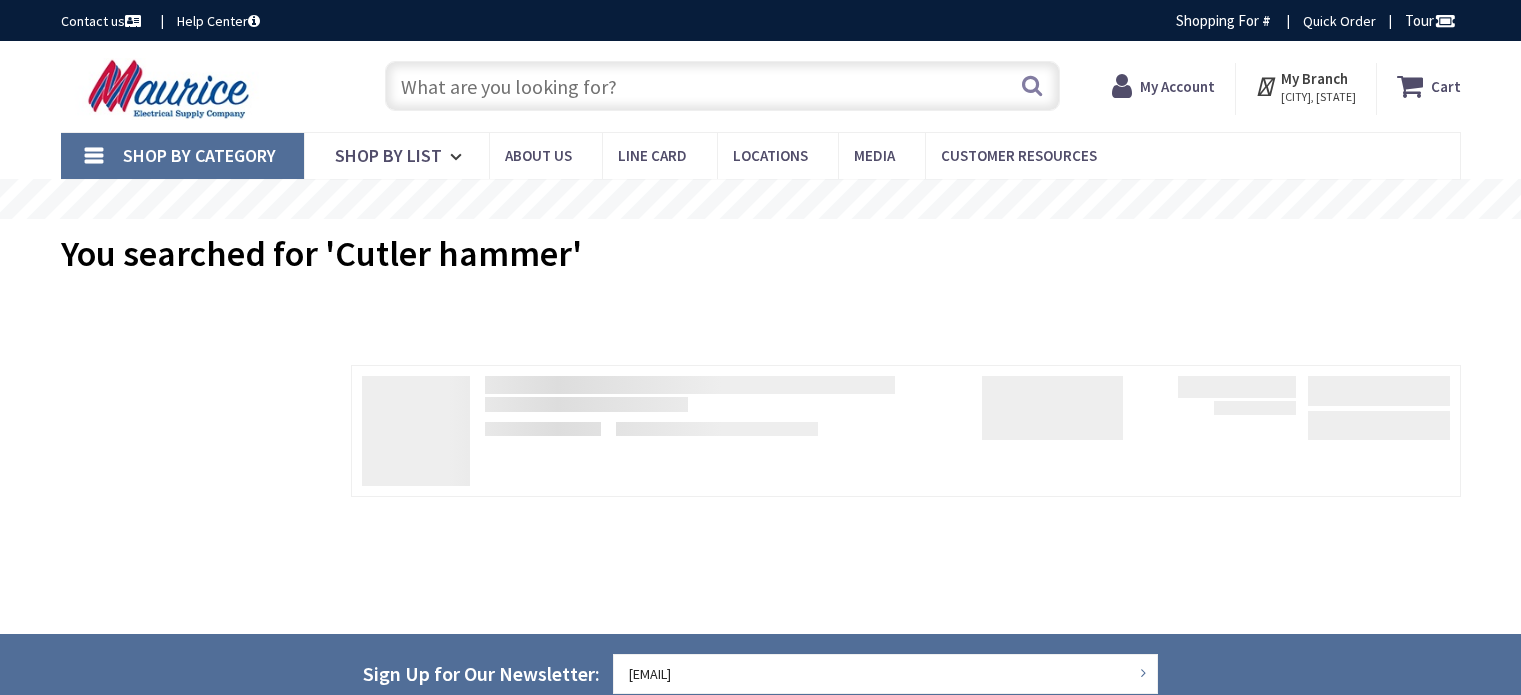 scroll, scrollTop: 0, scrollLeft: 0, axis: both 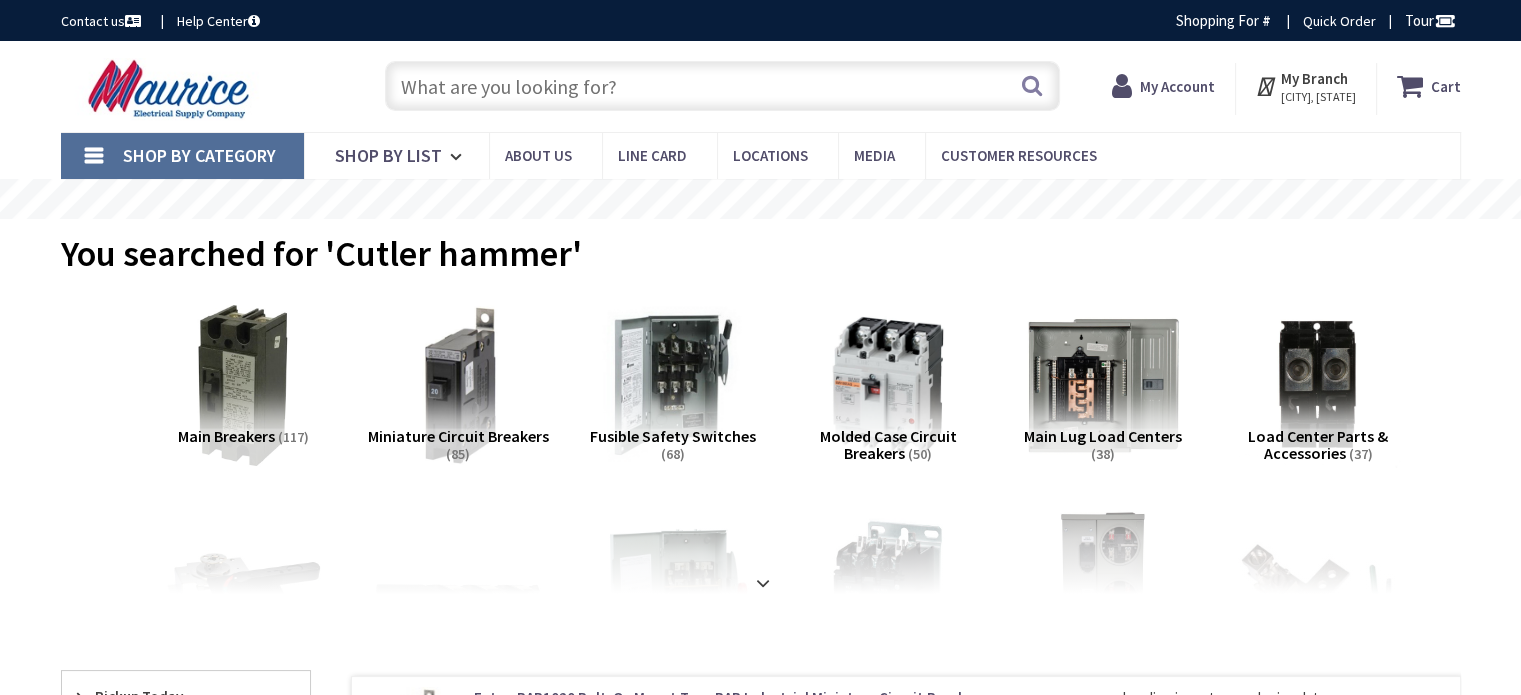 type on "[STREET], [CITY], [STATE] [POSTAL_CODE]" 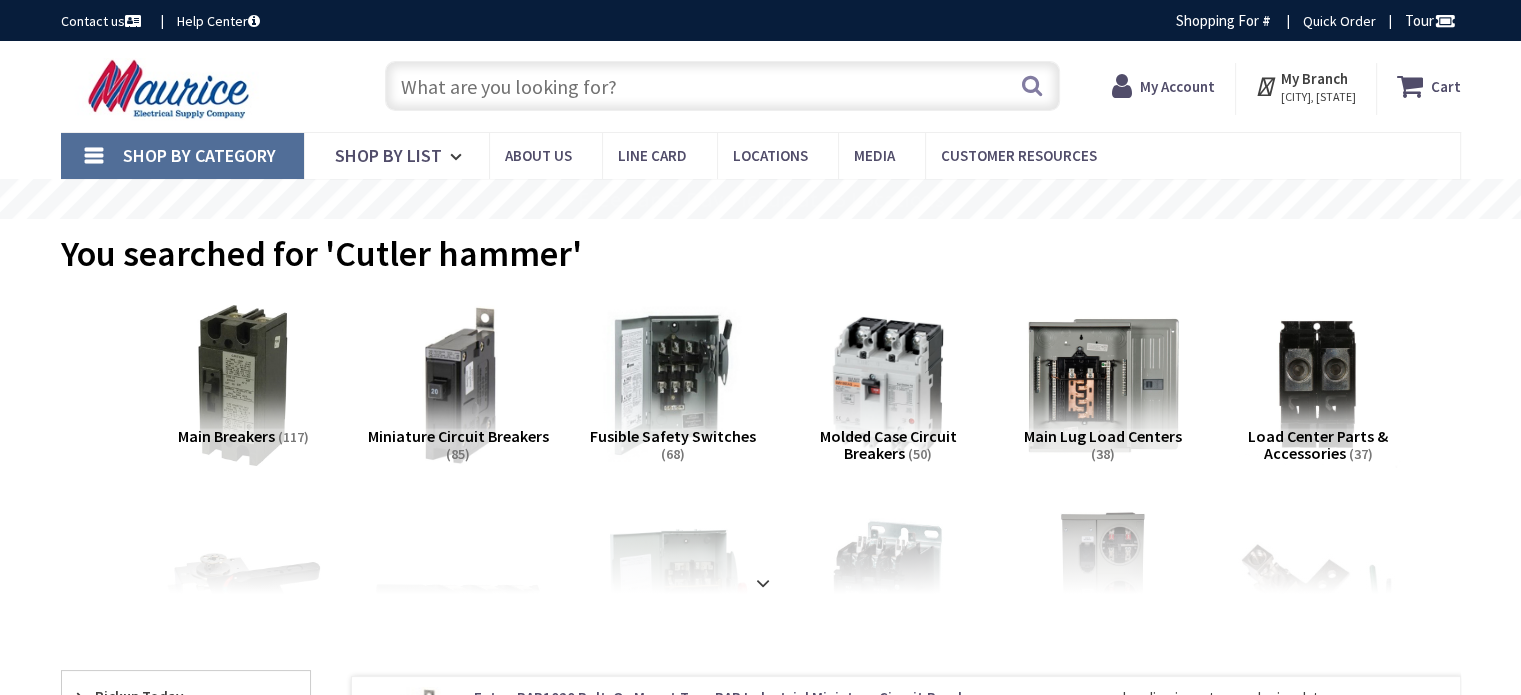 scroll, scrollTop: 0, scrollLeft: 0, axis: both 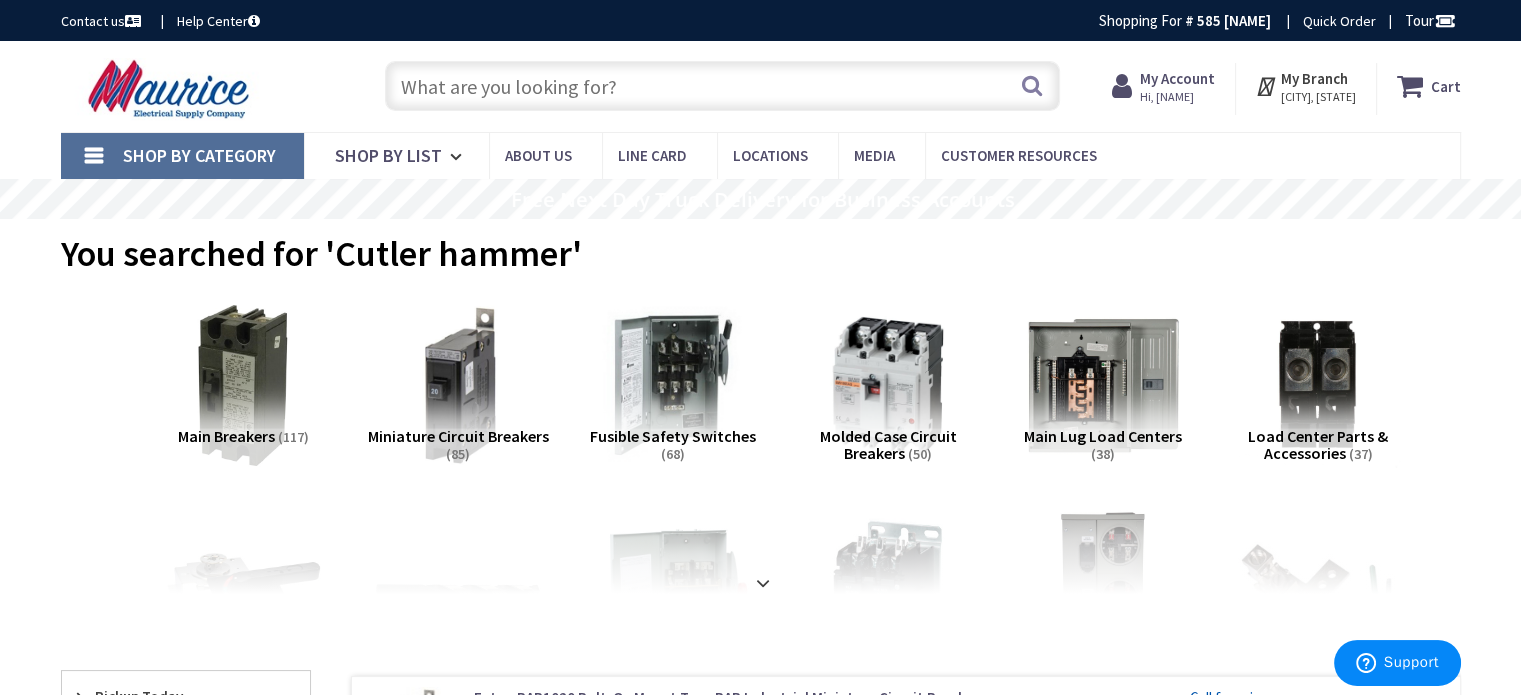 click at bounding box center (722, 86) 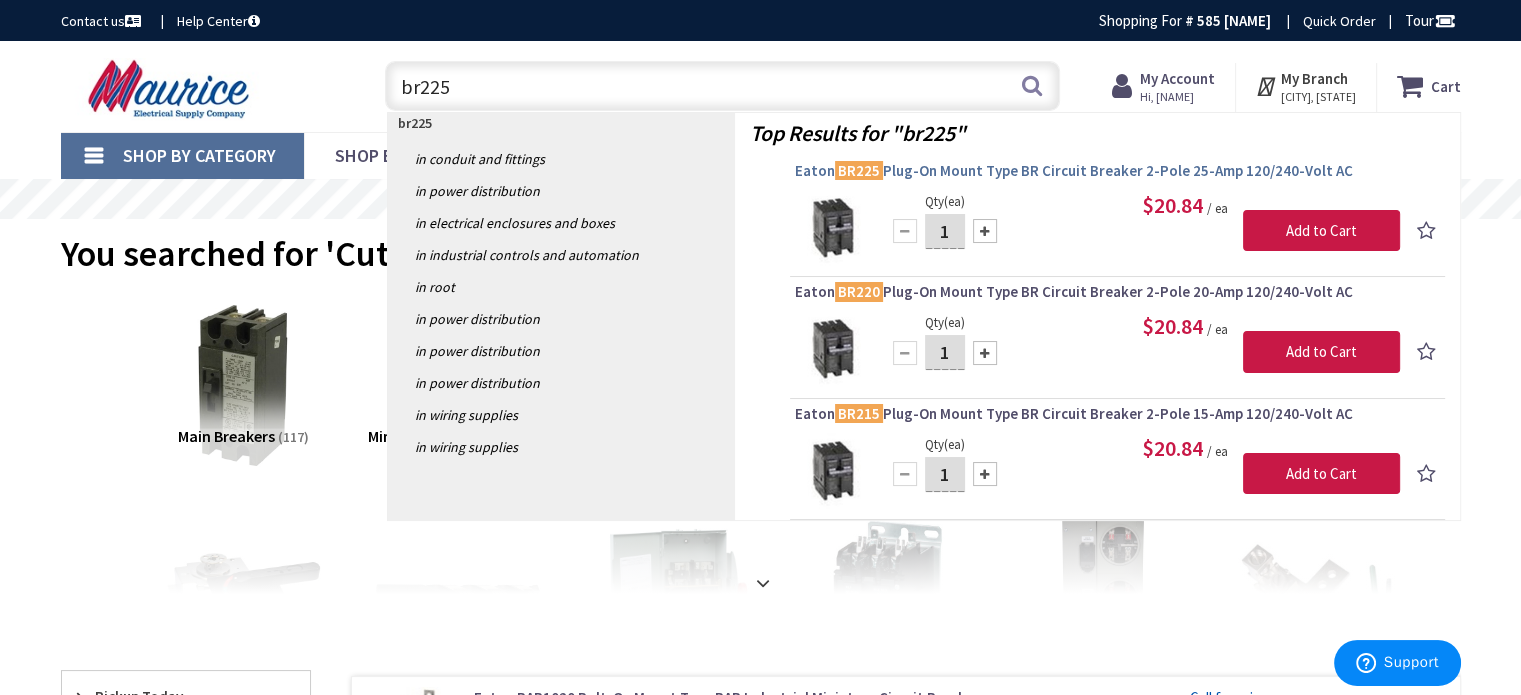 type on "br225" 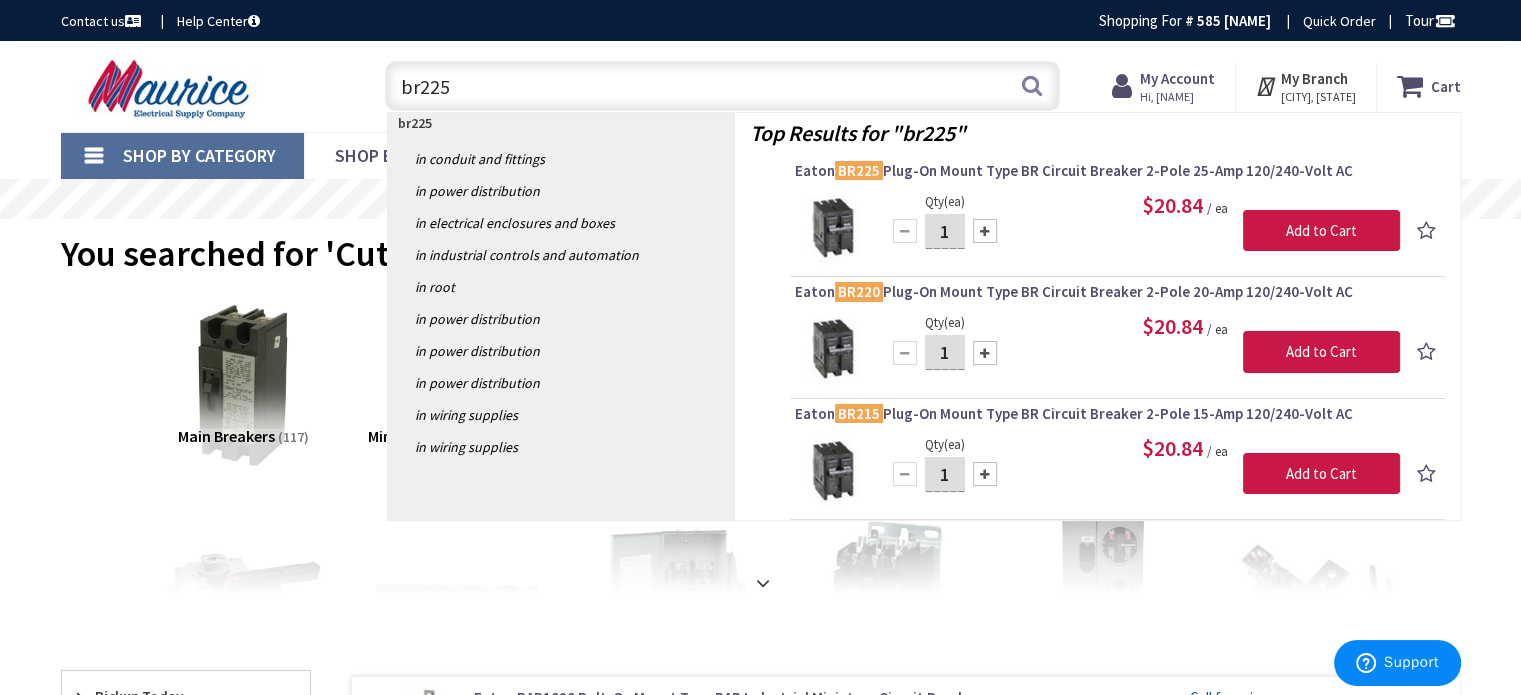 click on "Eaton  BR225  Plug-On Mount Type BR Circuit Breaker 2-Pole 25-Amp 120/240-Volt AC" at bounding box center [1117, 171] 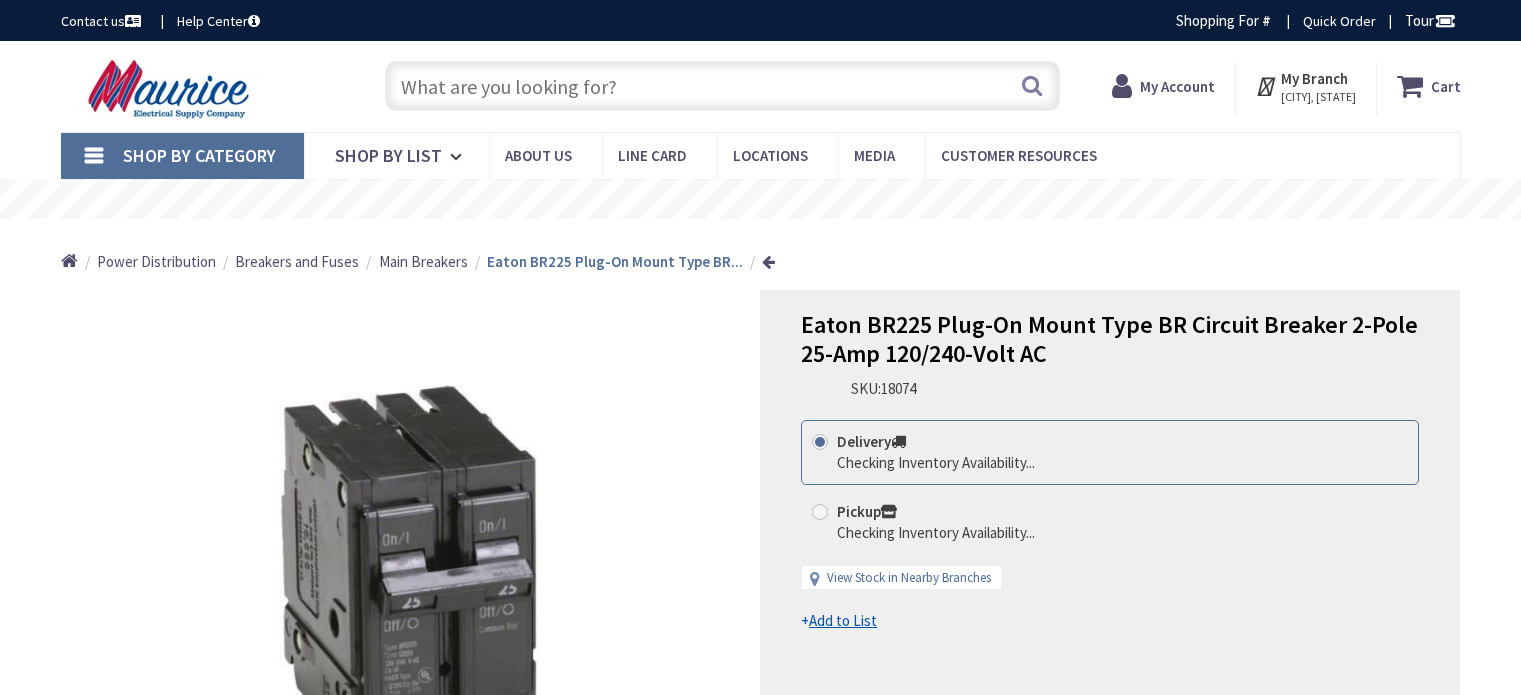 scroll, scrollTop: 0, scrollLeft: 0, axis: both 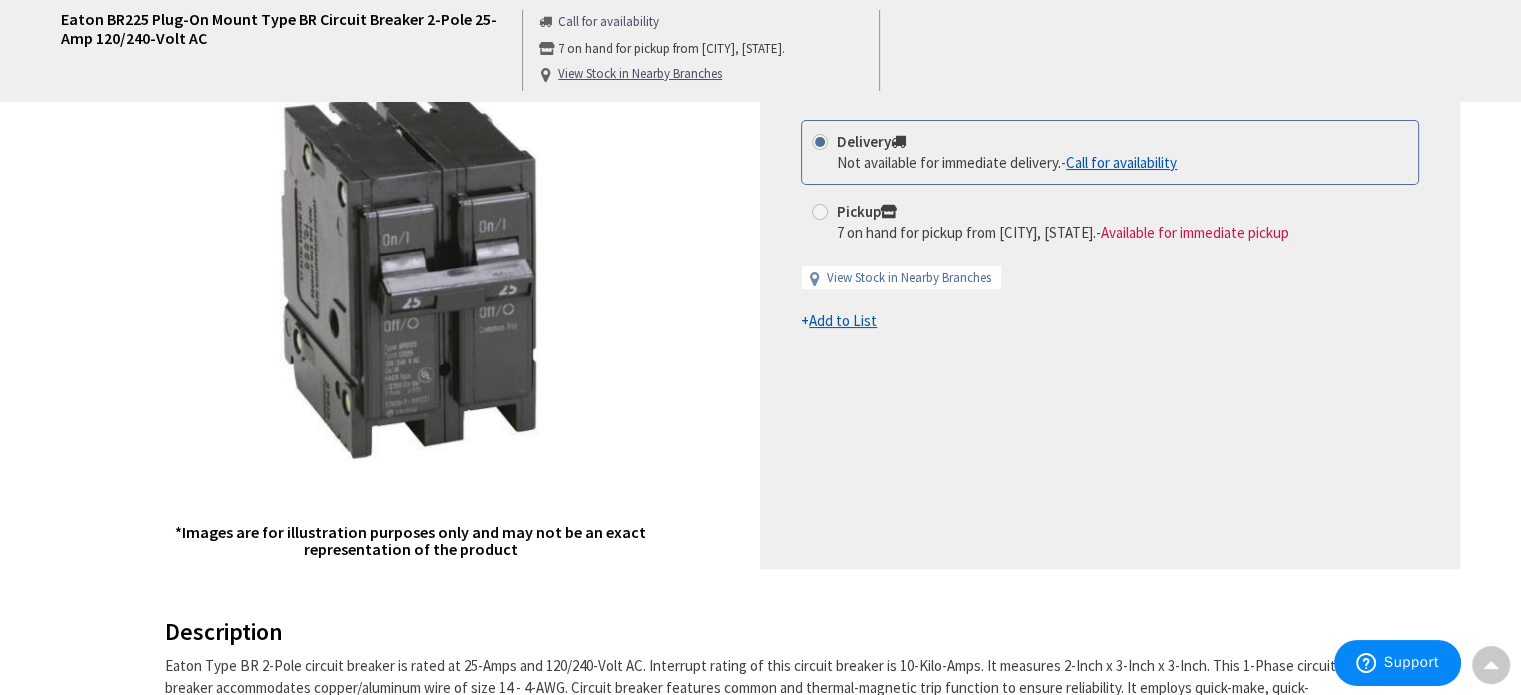 click at bounding box center (820, 212) 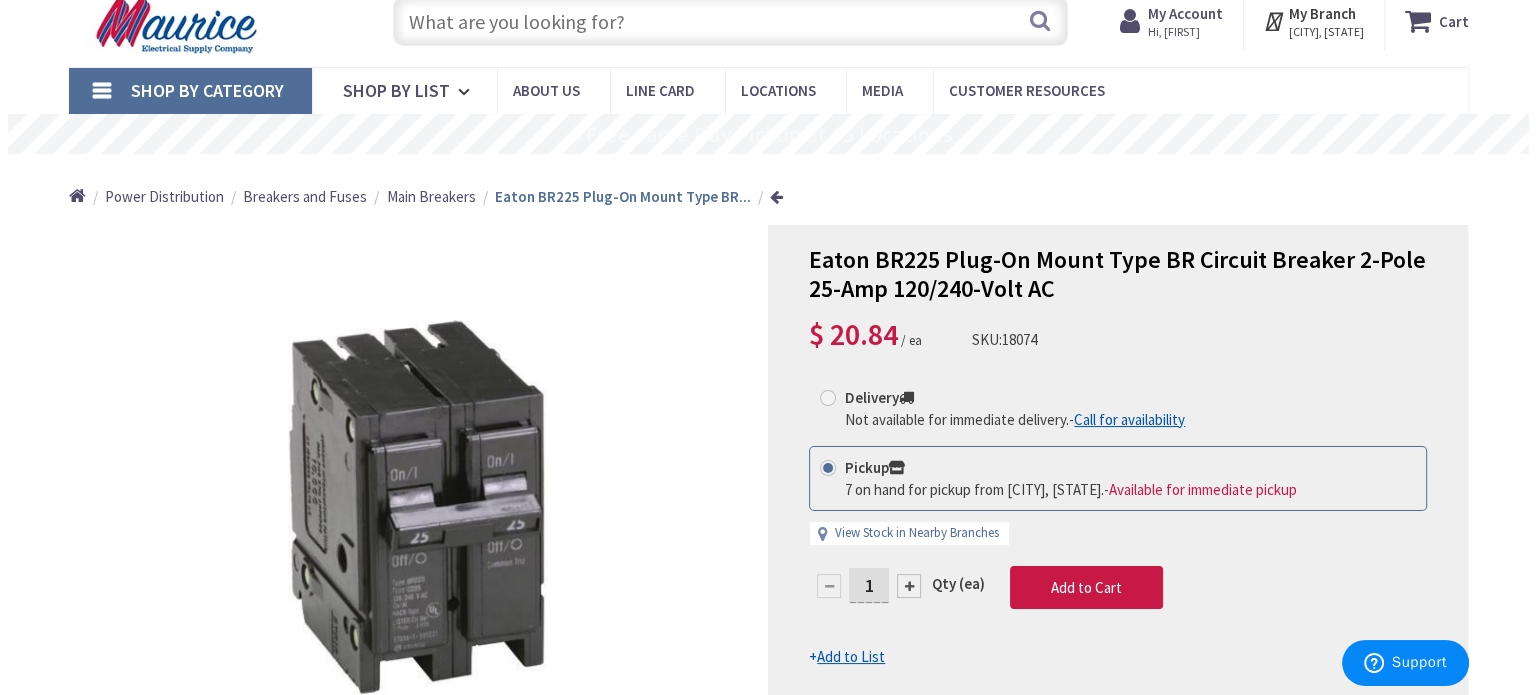 scroll, scrollTop: 100, scrollLeft: 0, axis: vertical 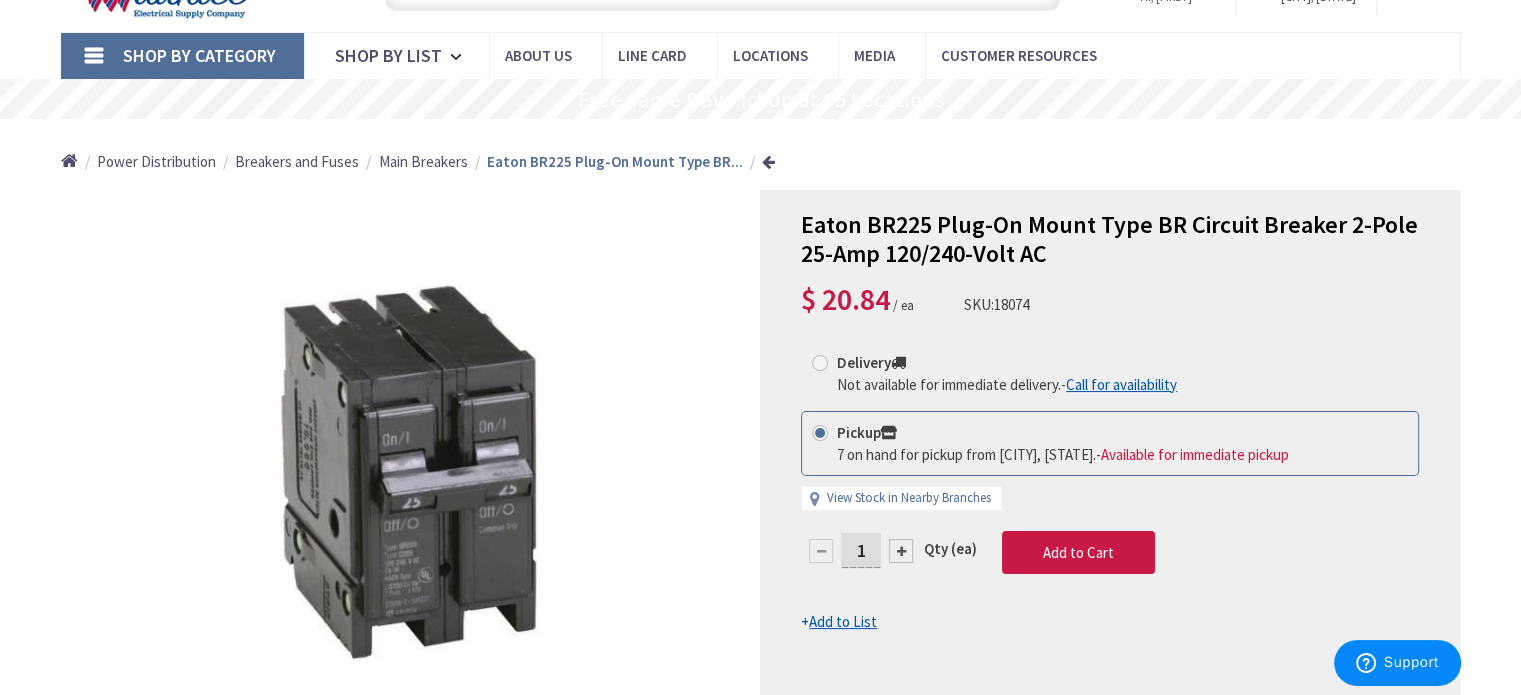 click on "7 on hand for pickup from Fairfax, VA.
-  Available for immediate pickup" at bounding box center [1063, 454] 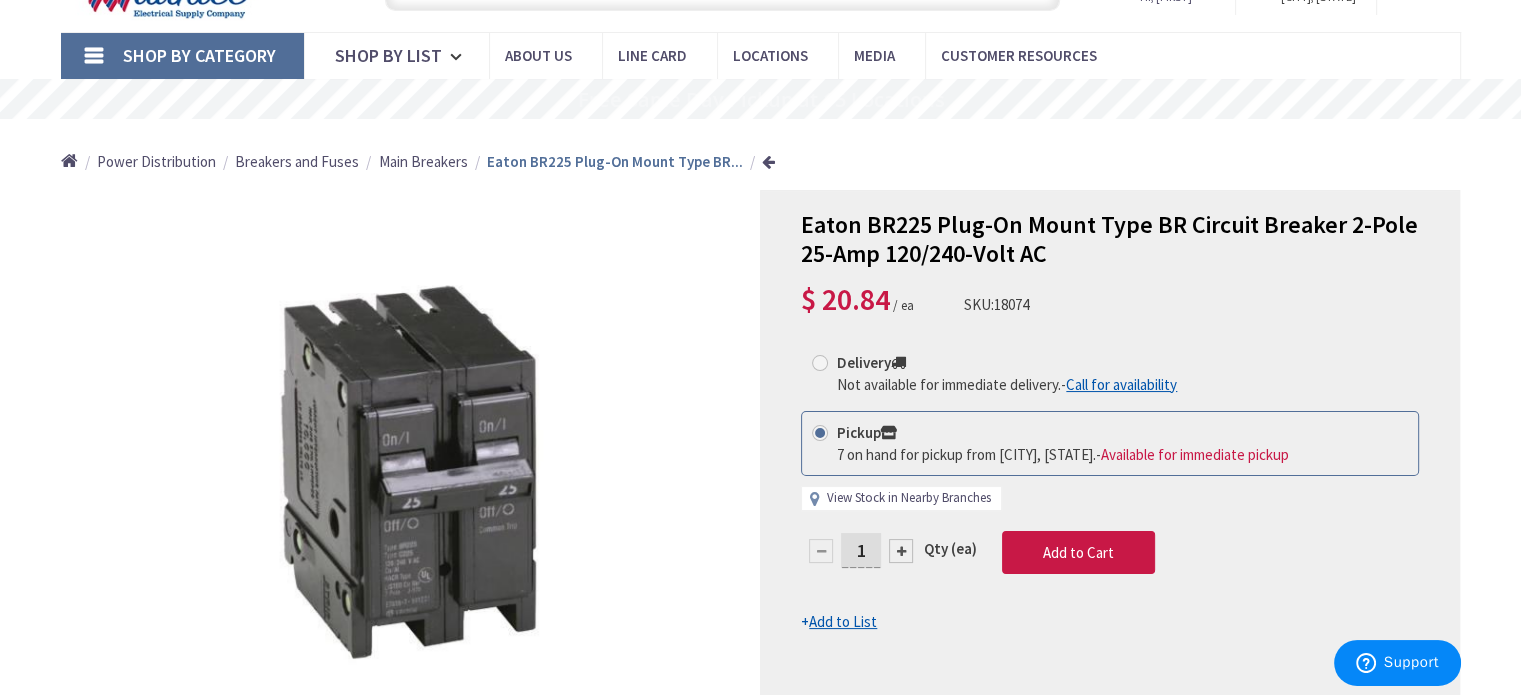 click on "View Stock in Nearby Branches" at bounding box center (909, 498) 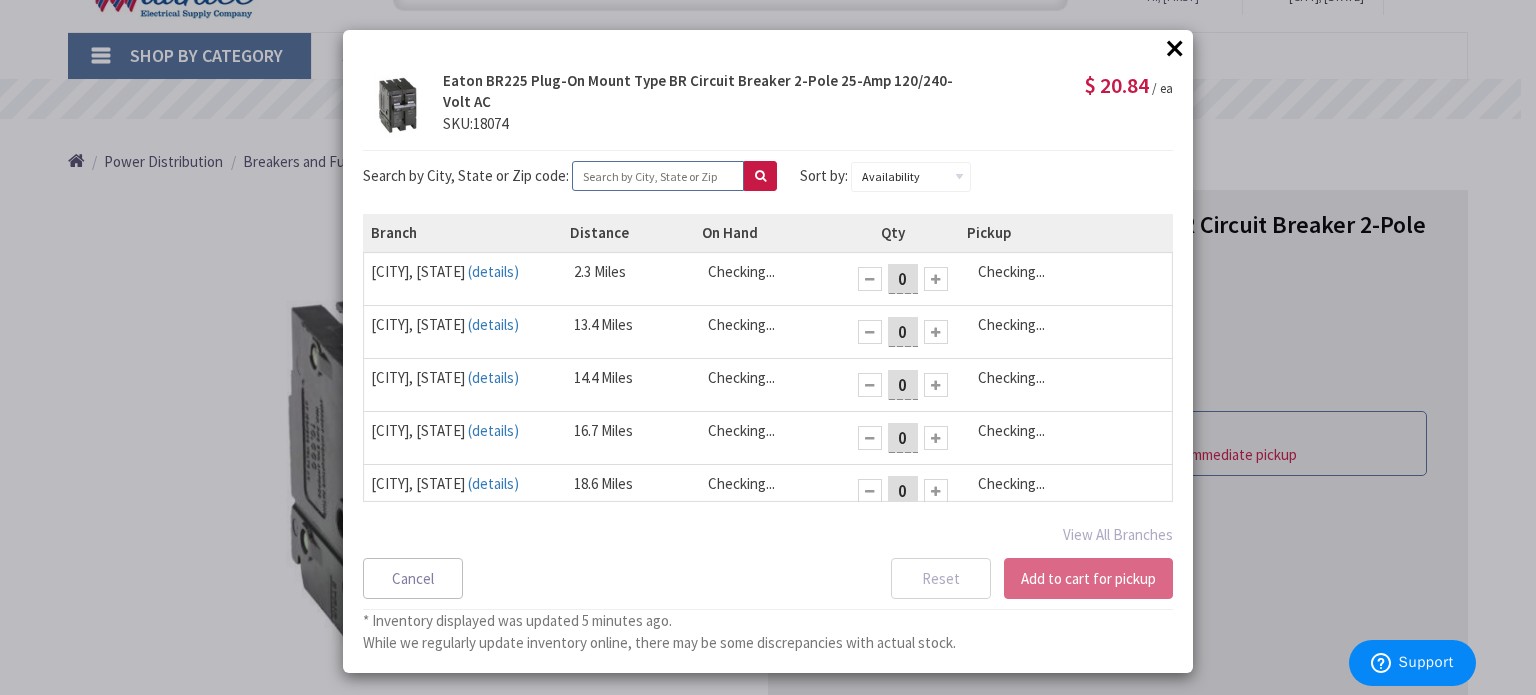 click at bounding box center (658, 176) 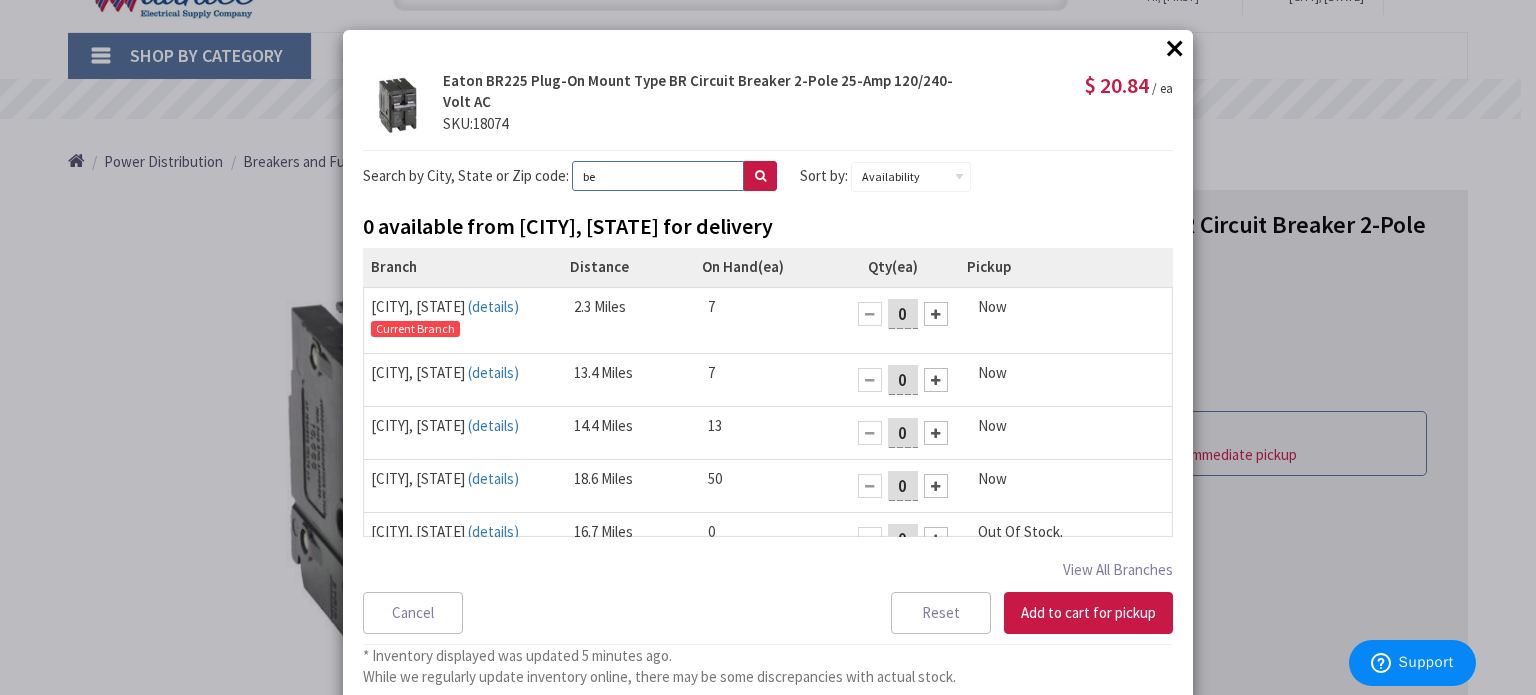 type on "BELTSVILLE" 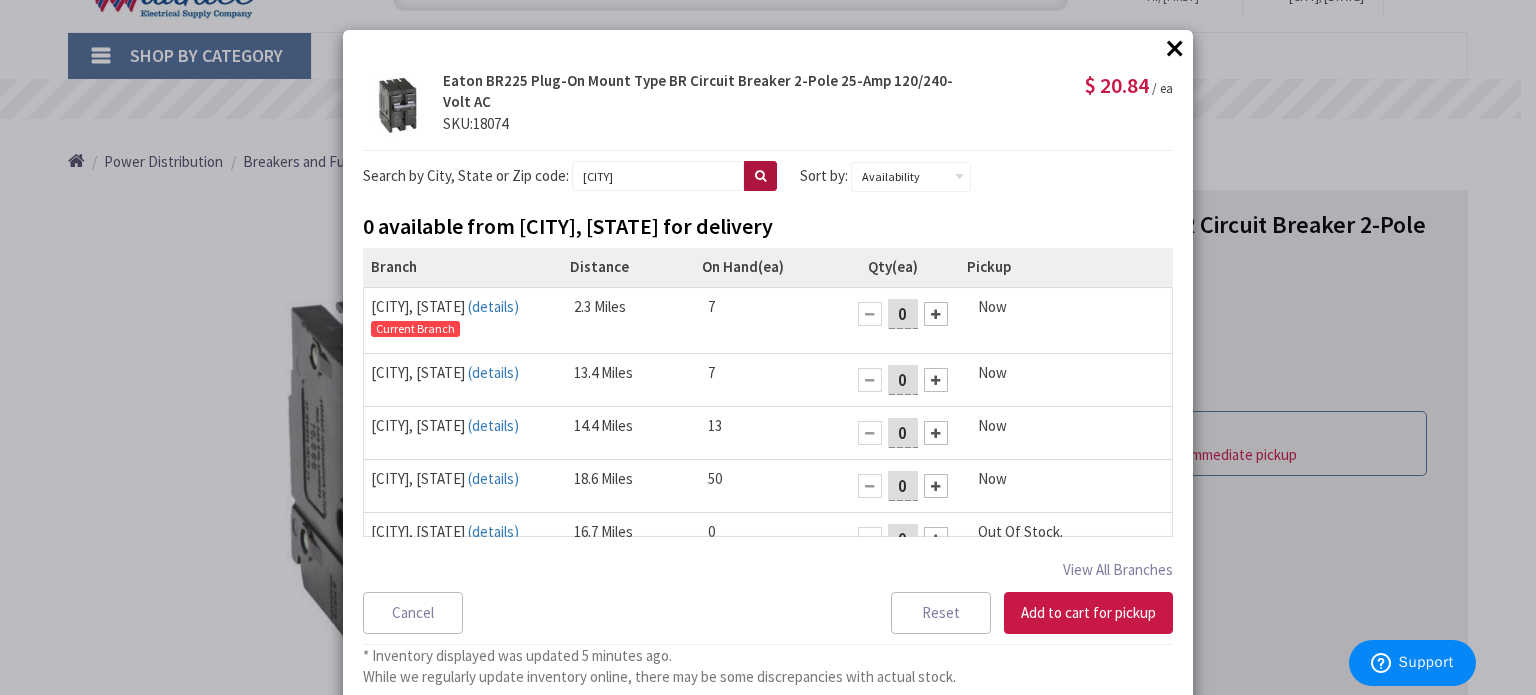 click at bounding box center [760, 176] 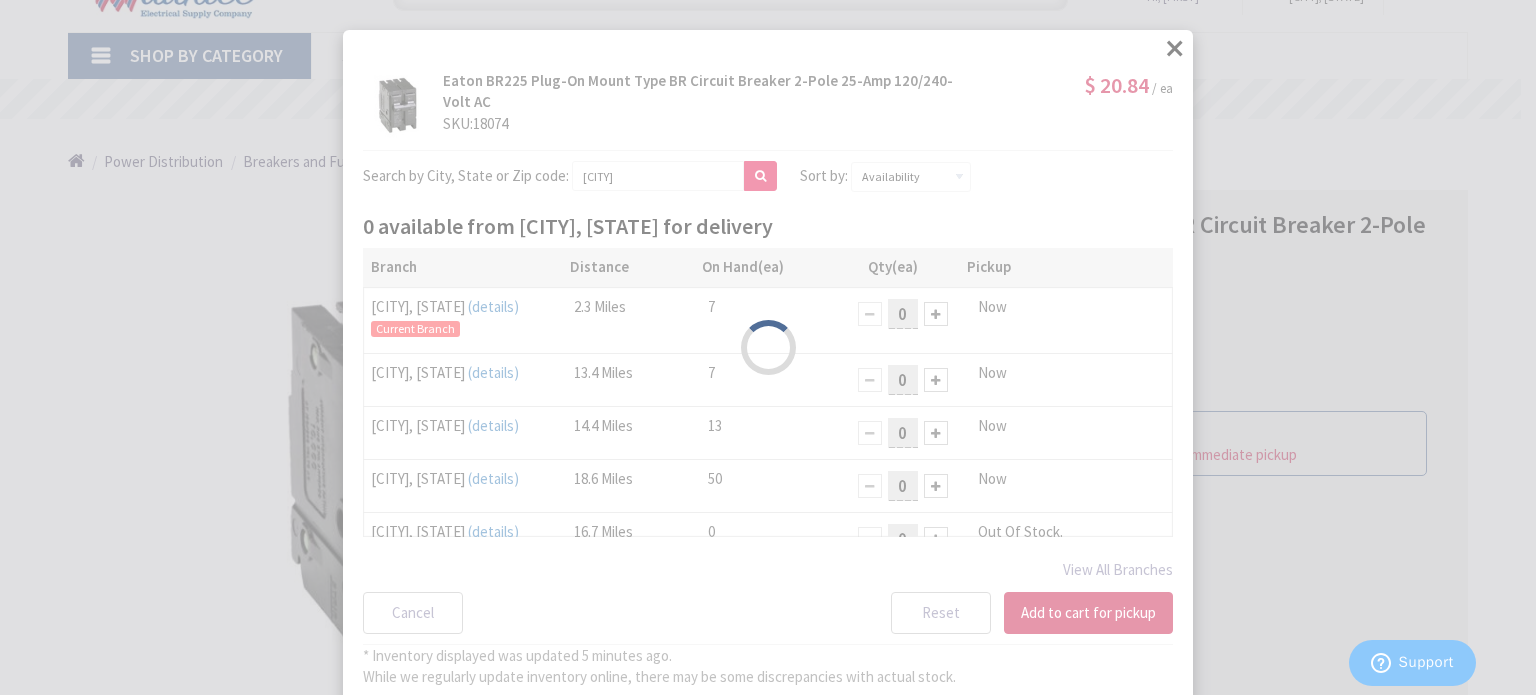 select on "data-availability" 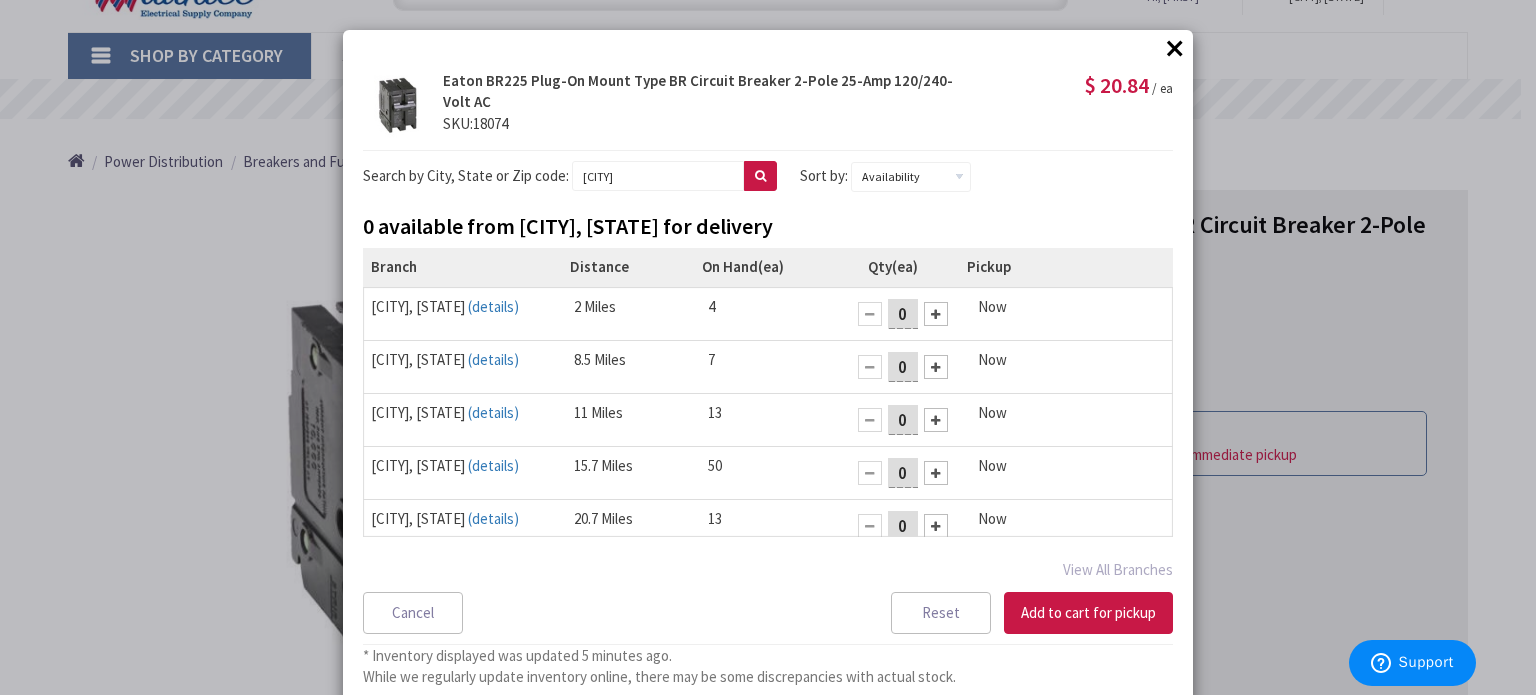 click at bounding box center (936, 314) 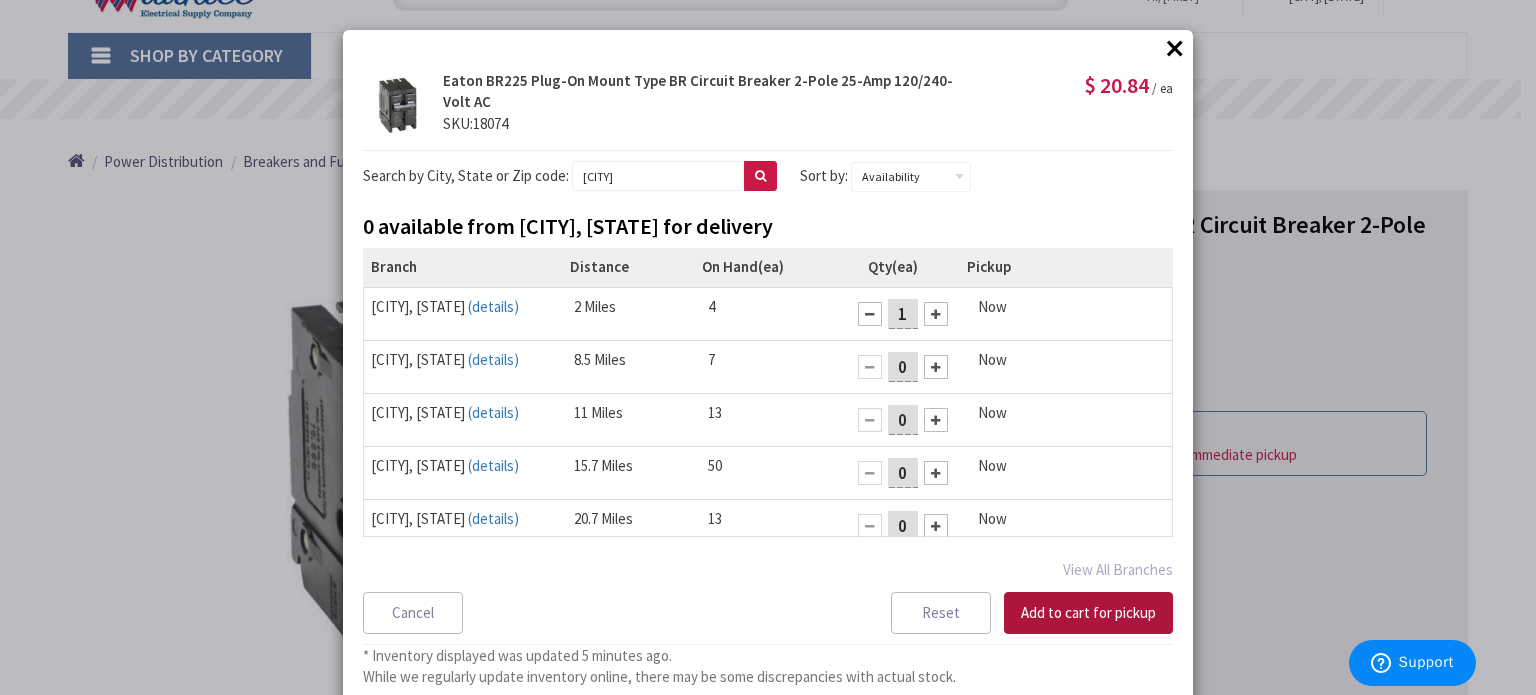 click on "Add to cart for pickup" at bounding box center [1088, 613] 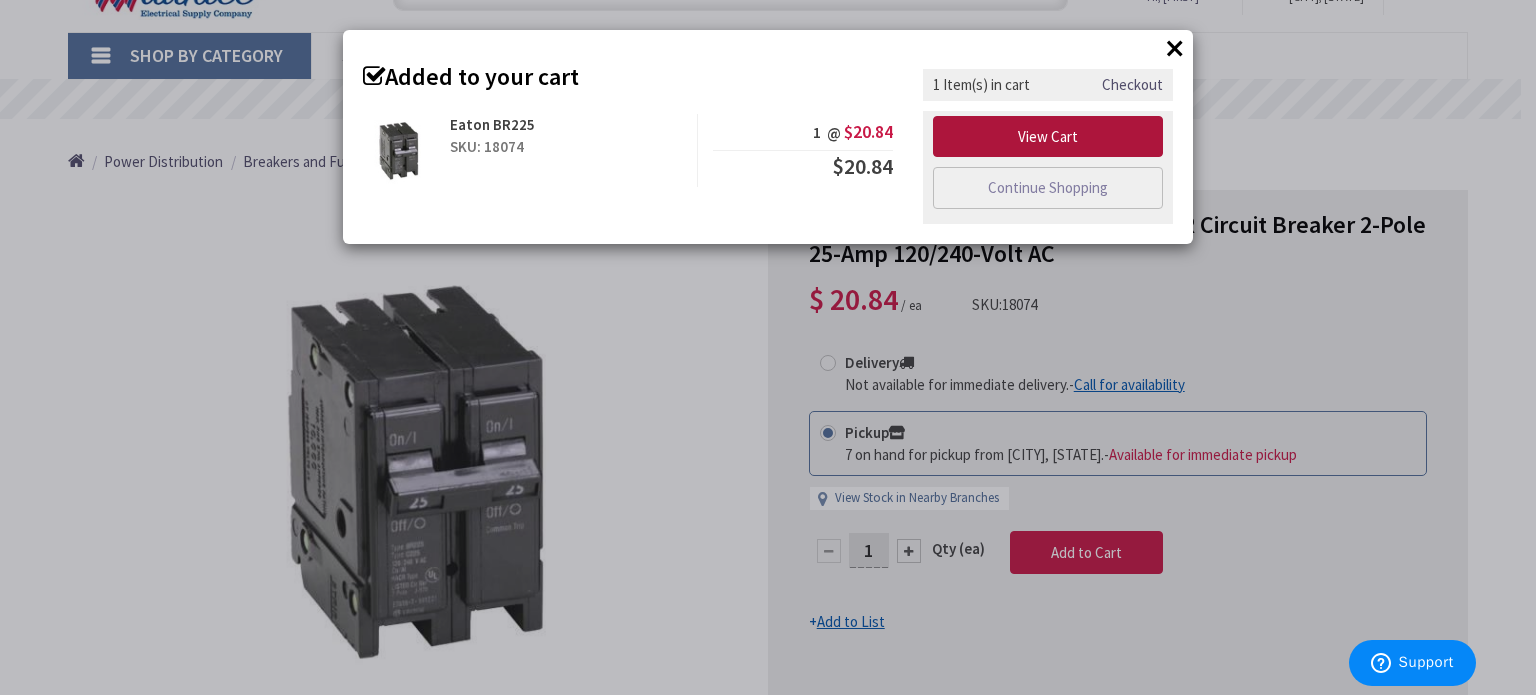 click on "View Cart" at bounding box center (1048, 137) 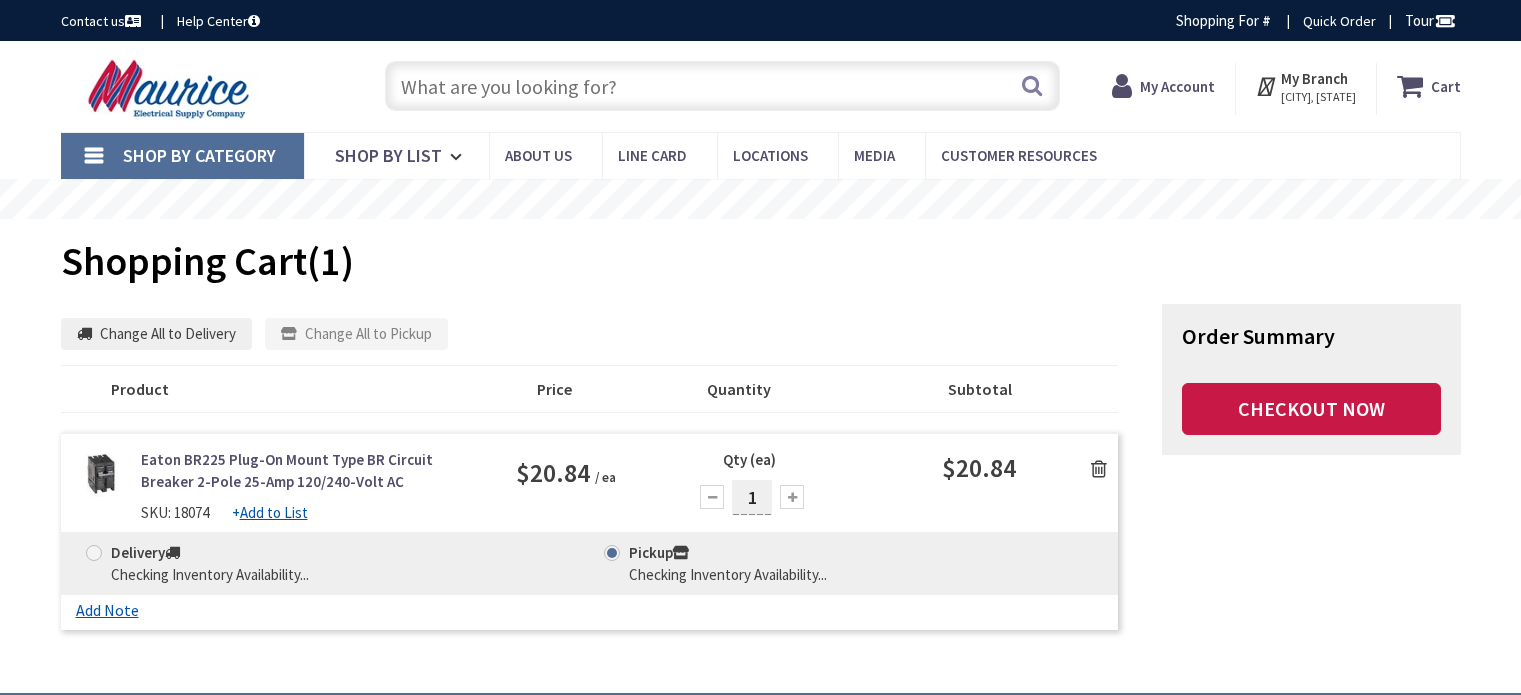 scroll, scrollTop: 0, scrollLeft: 0, axis: both 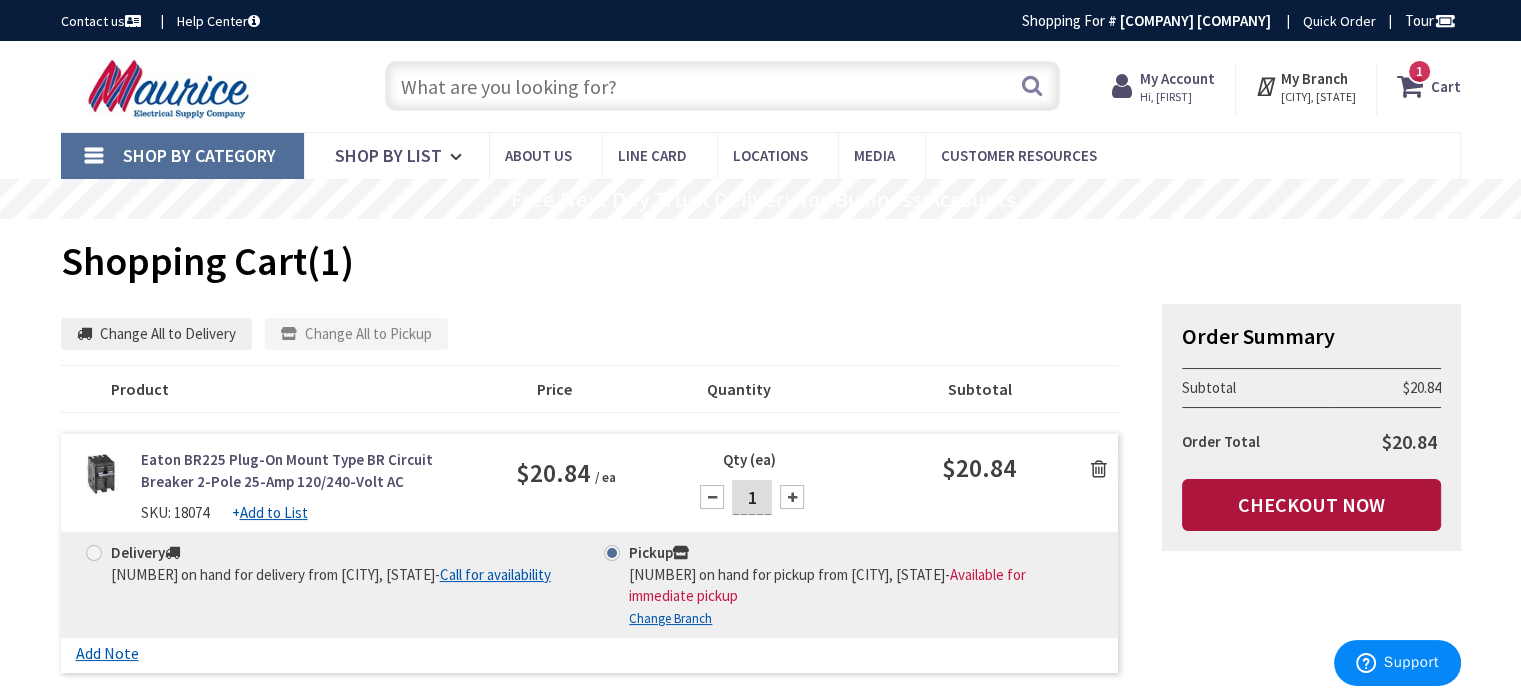 drag, startPoint x: 1319, startPoint y: 510, endPoint x: 1191, endPoint y: 535, distance: 130.41856 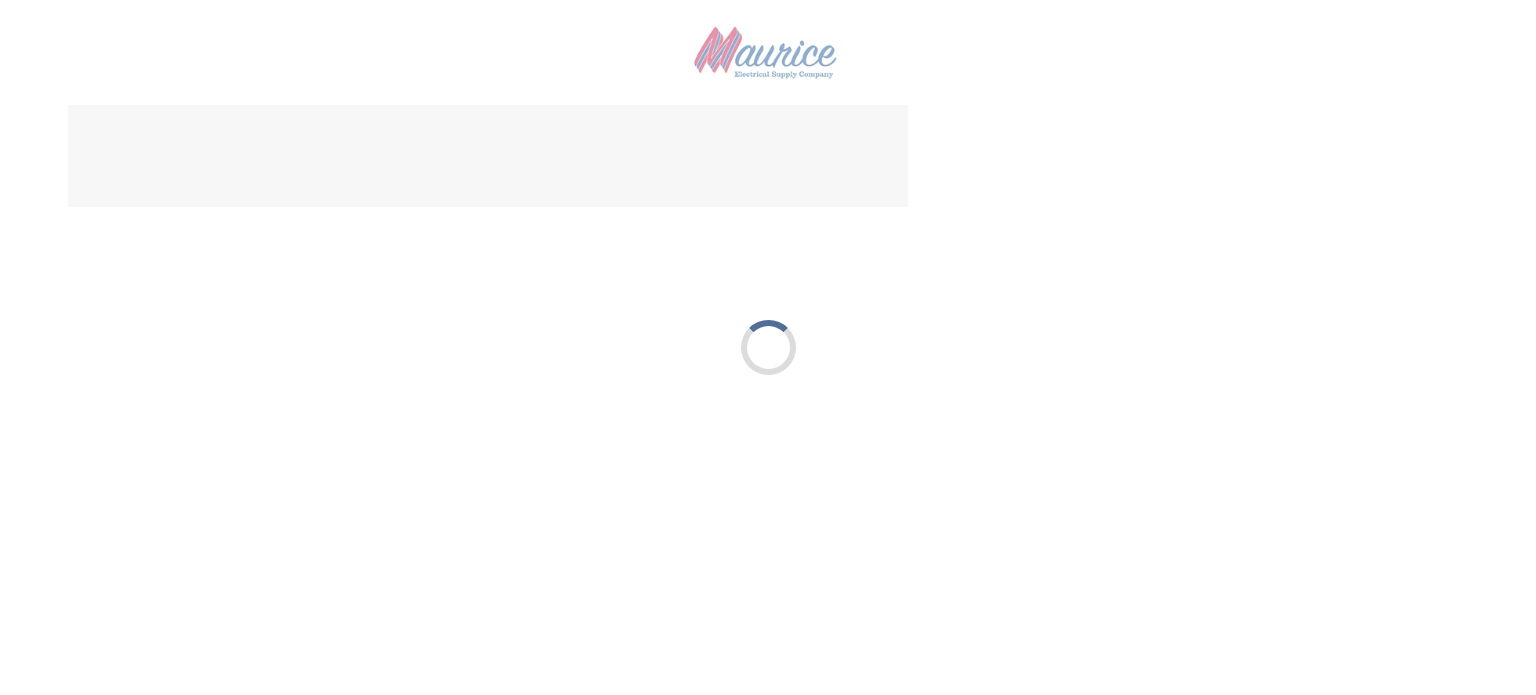 scroll, scrollTop: 0, scrollLeft: 0, axis: both 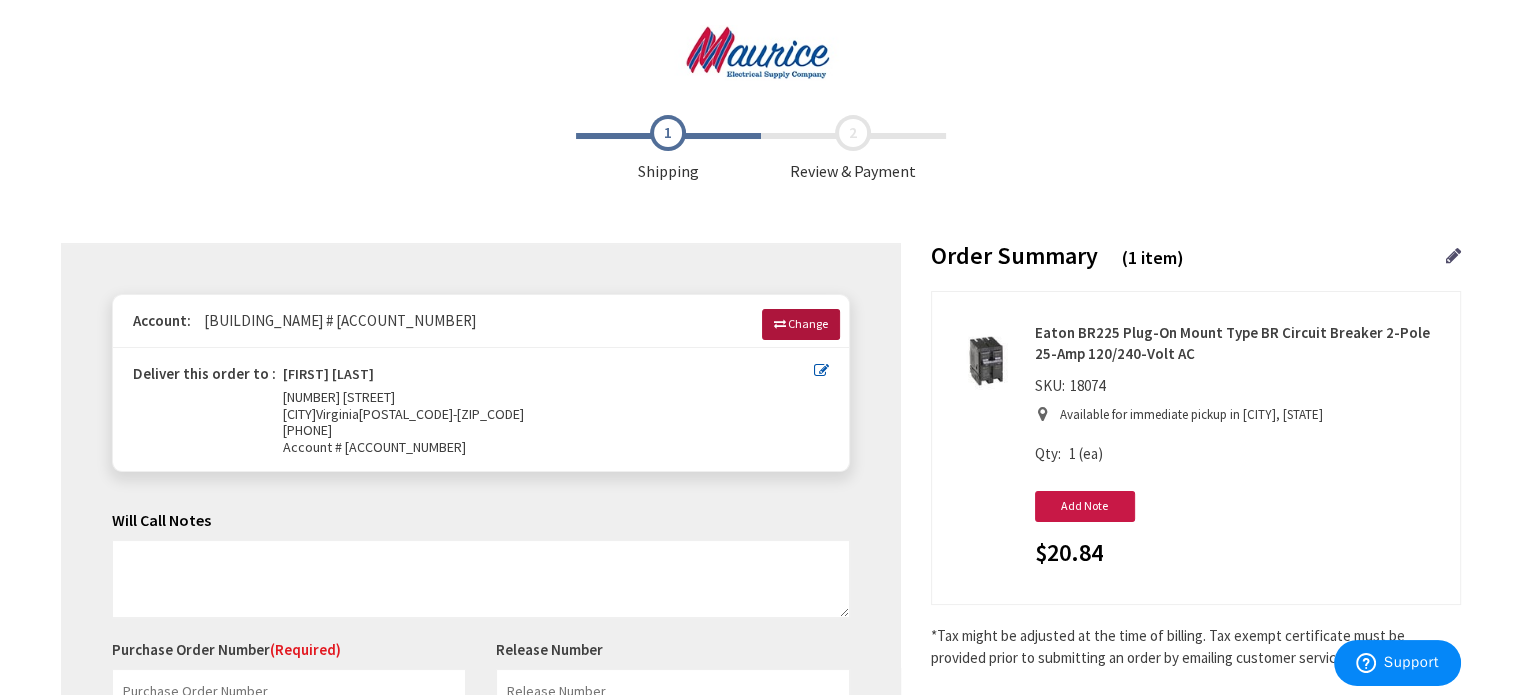click on "Change" at bounding box center [808, 323] 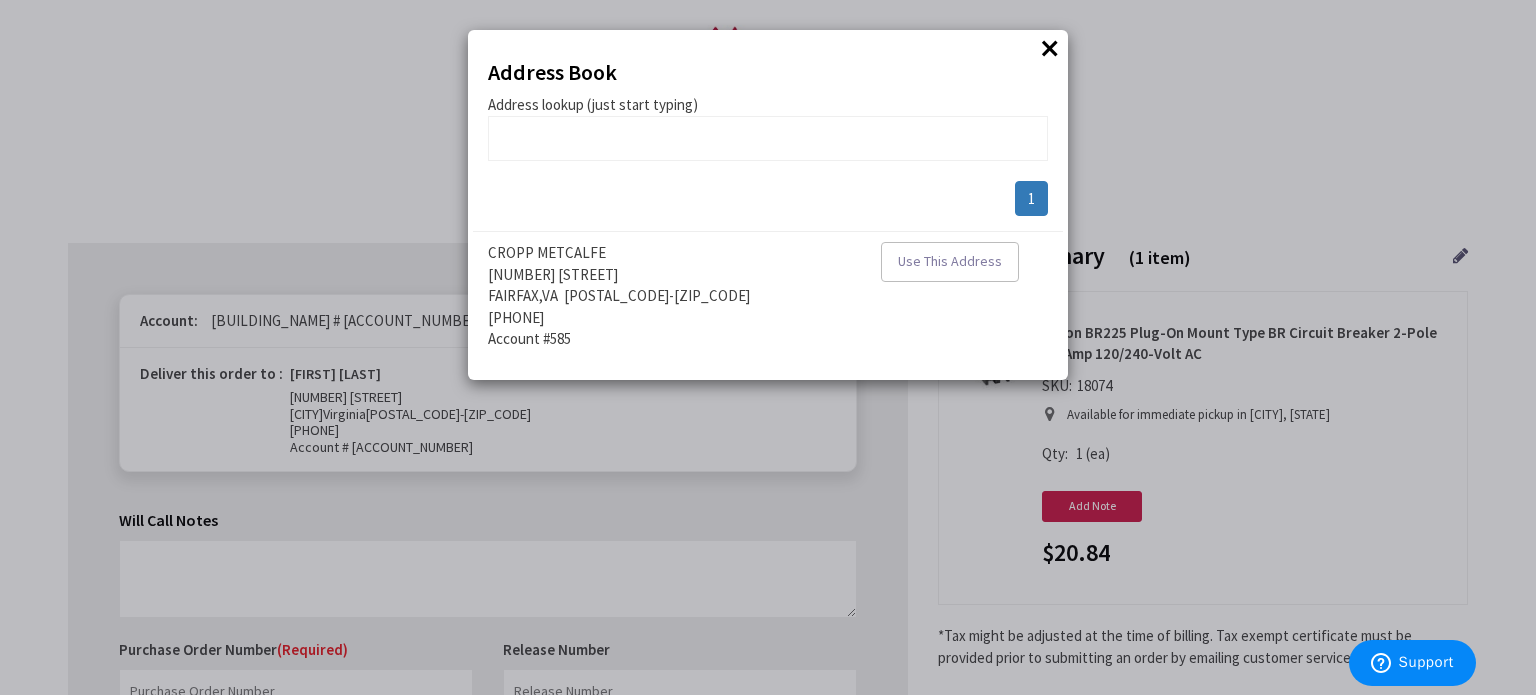 click on "×" at bounding box center (1050, 48) 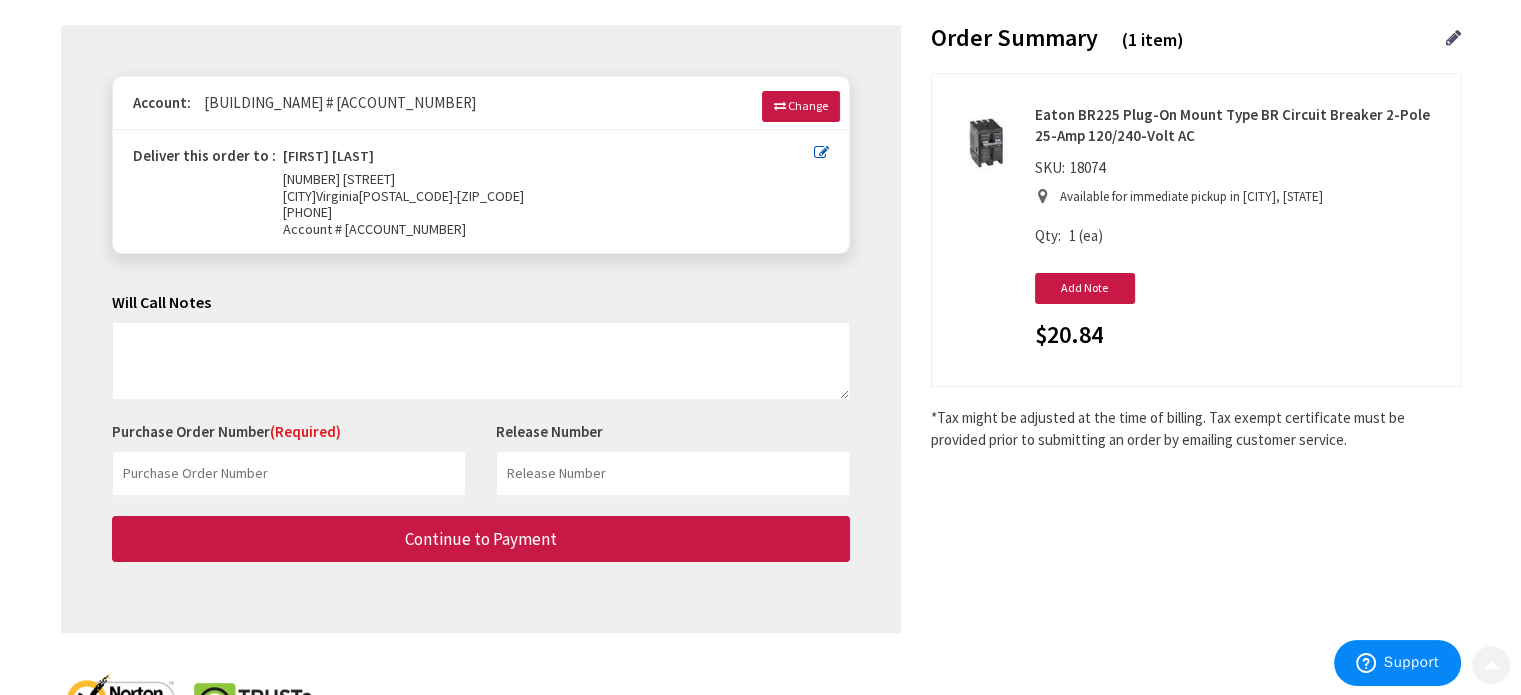 scroll, scrollTop: 300, scrollLeft: 0, axis: vertical 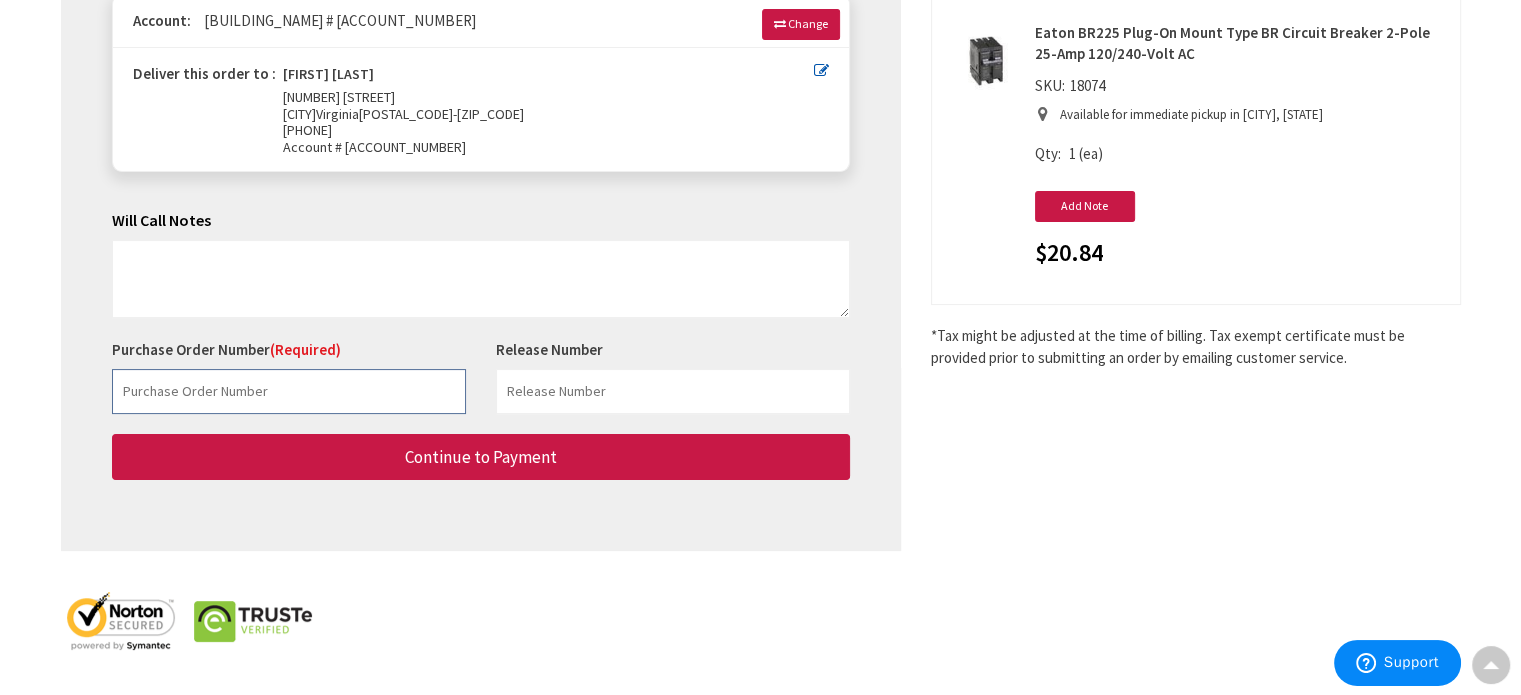 click at bounding box center [289, 391] 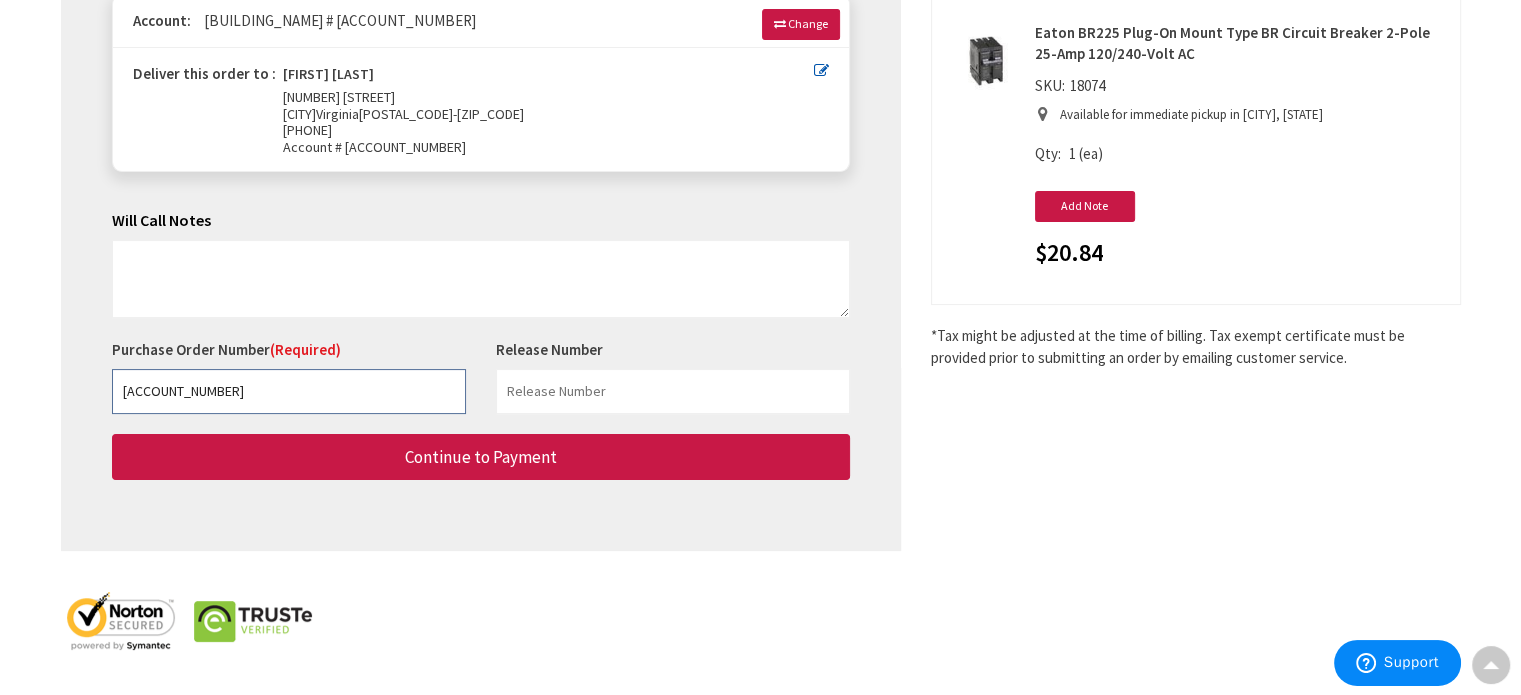 type on "749107748-001" 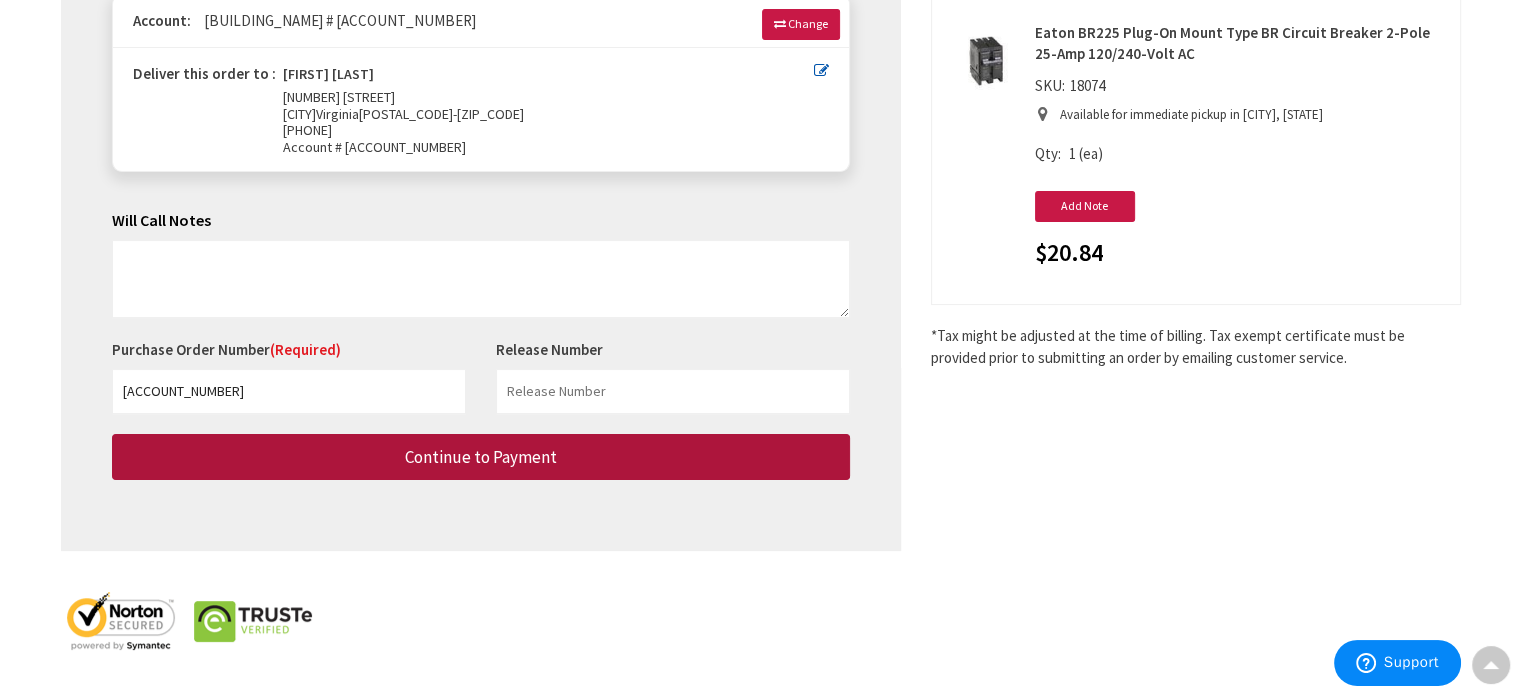 click on "Continue to Payment" at bounding box center [481, 457] 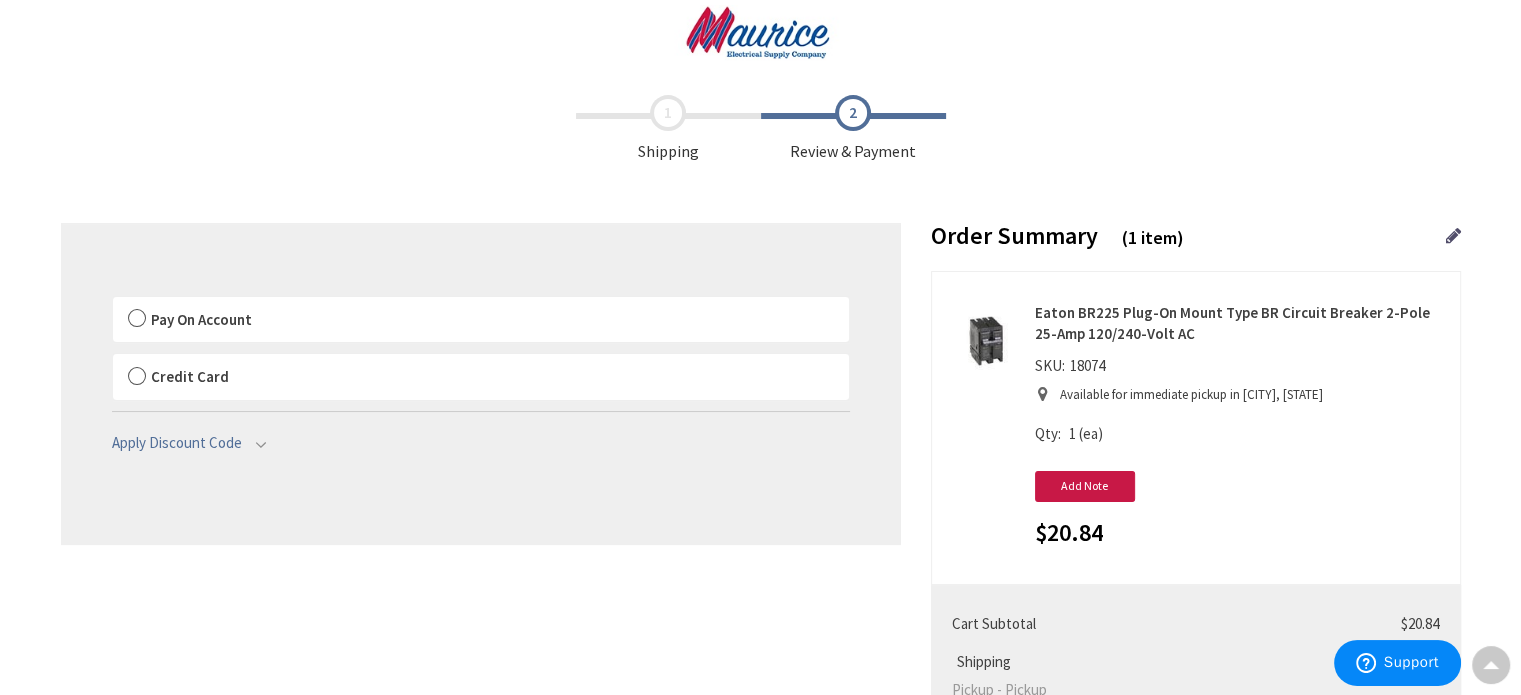 scroll, scrollTop: 0, scrollLeft: 0, axis: both 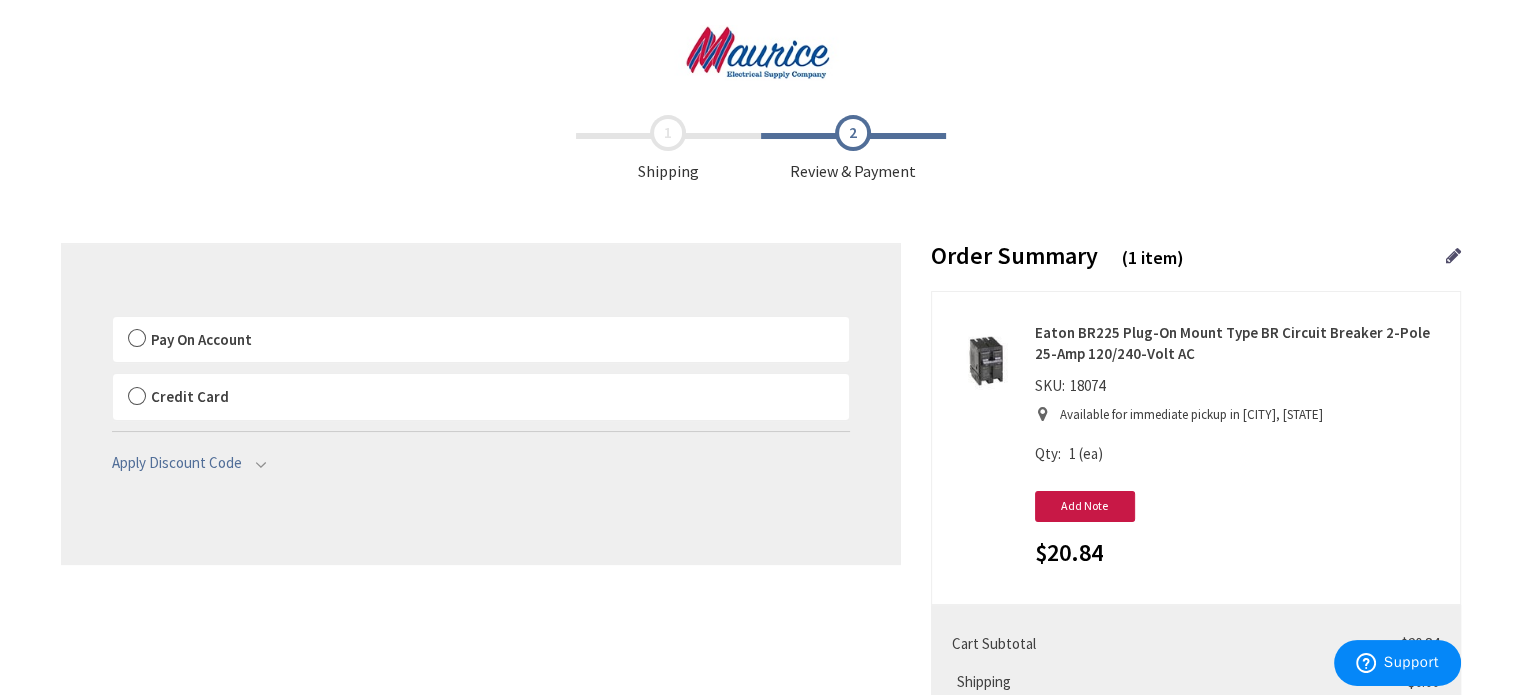 click on "Pay On Account" at bounding box center [201, 339] 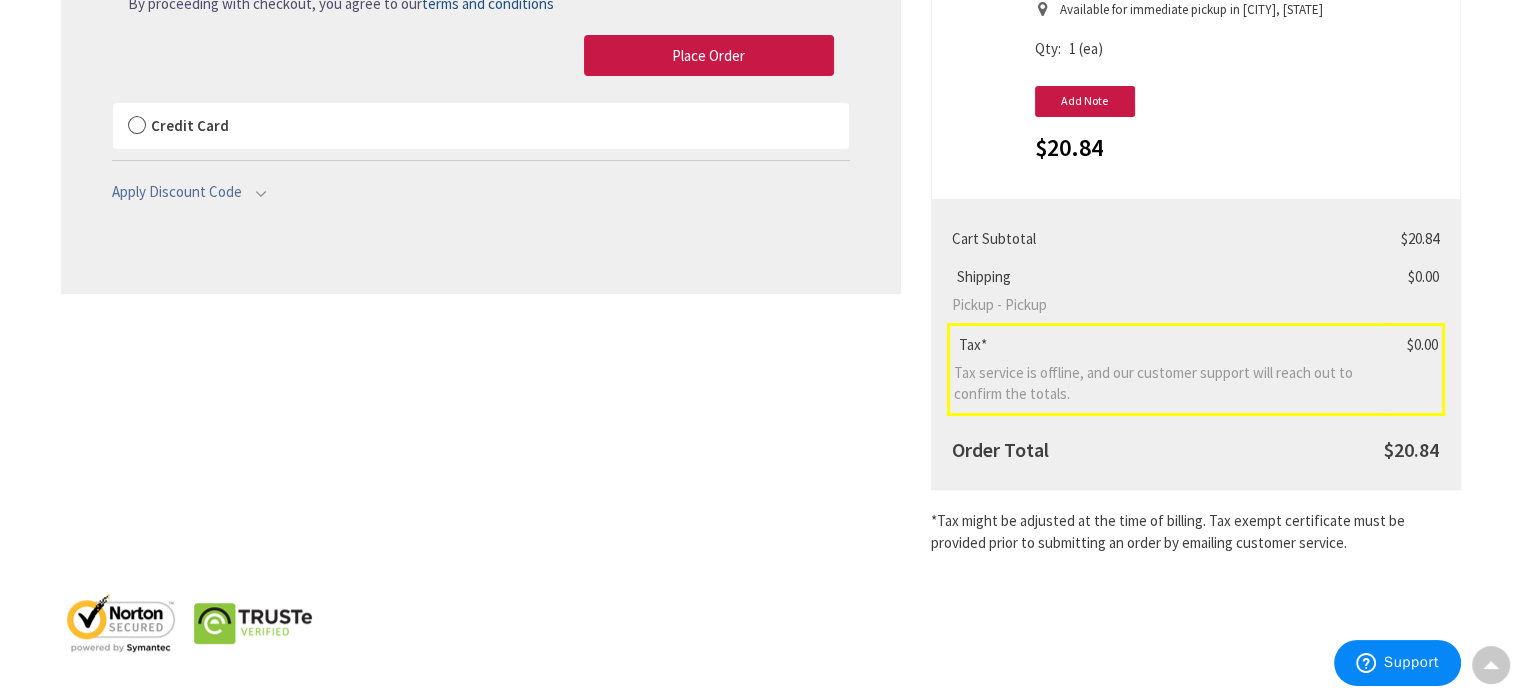 scroll, scrollTop: 406, scrollLeft: 0, axis: vertical 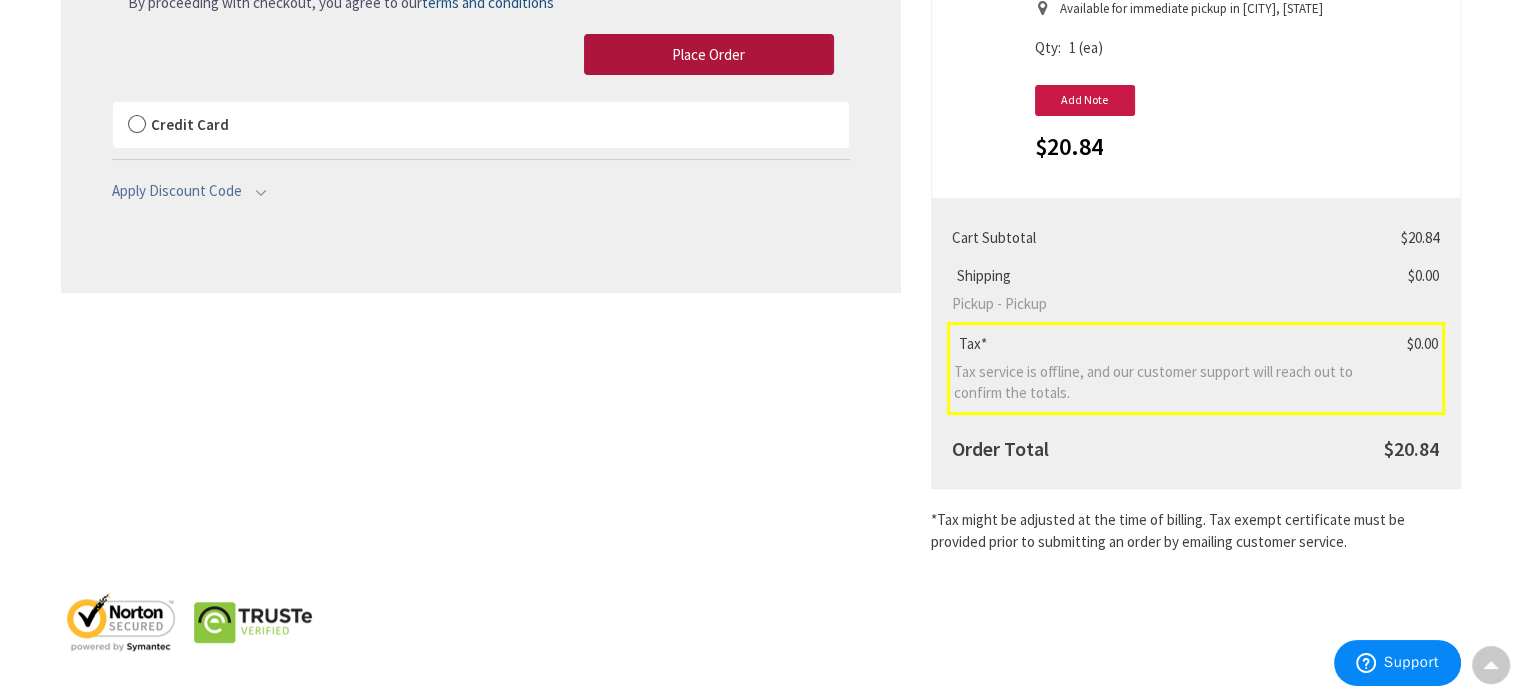 click on "Place Order" at bounding box center [709, 55] 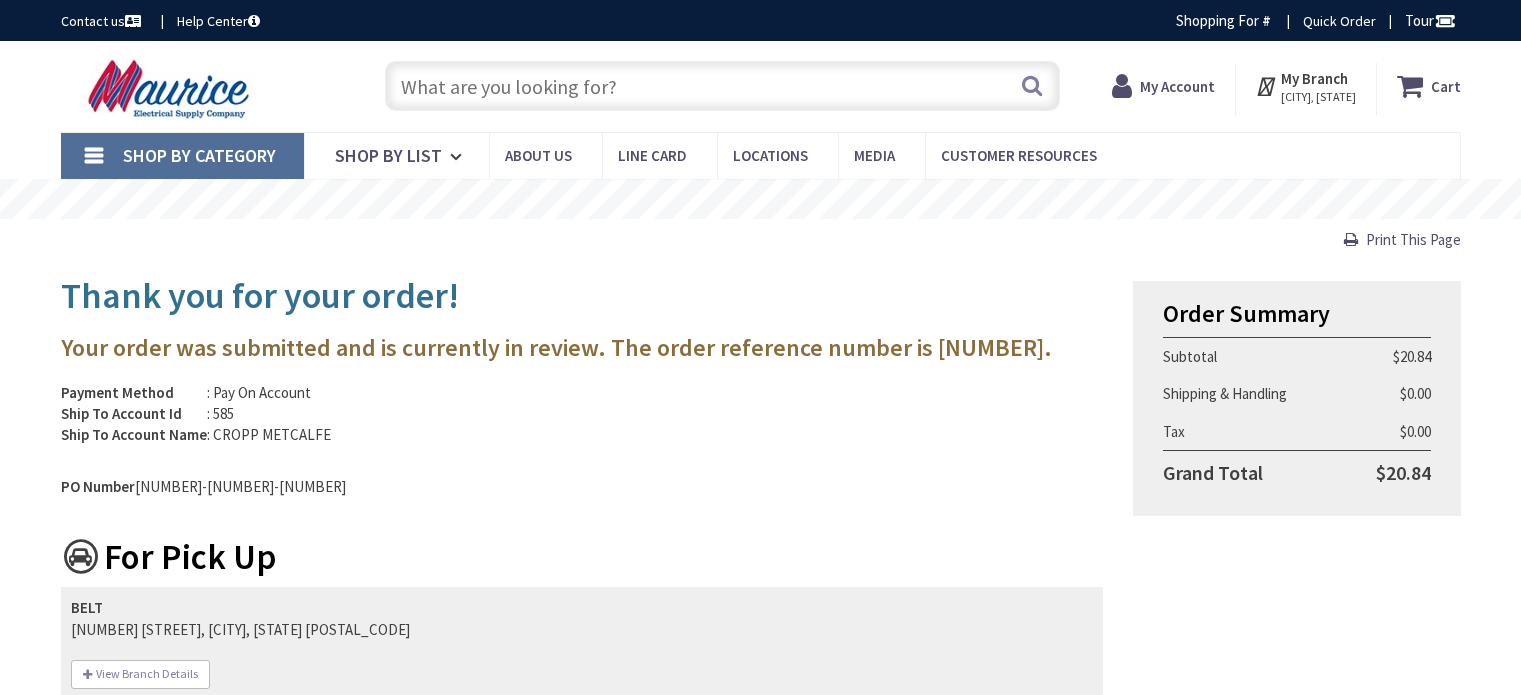 scroll, scrollTop: 0, scrollLeft: 0, axis: both 